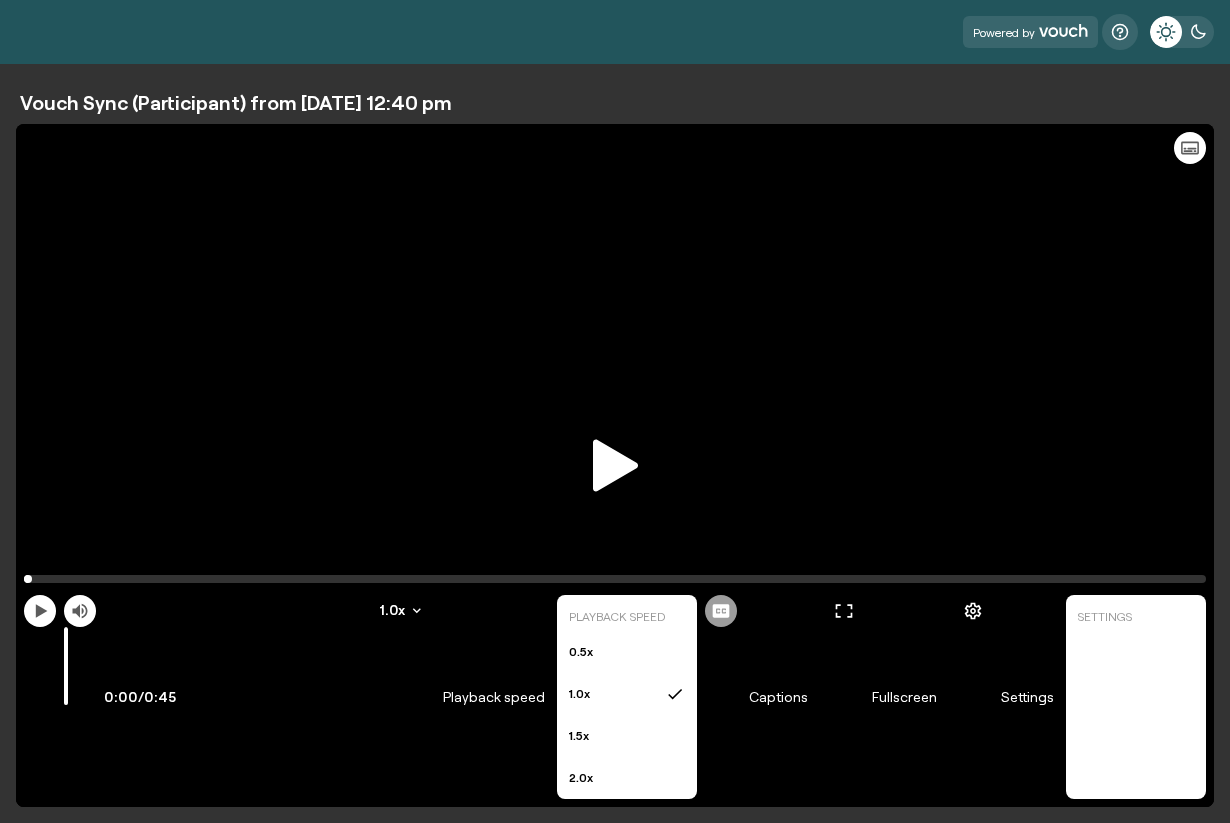 scroll, scrollTop: 0, scrollLeft: 0, axis: both 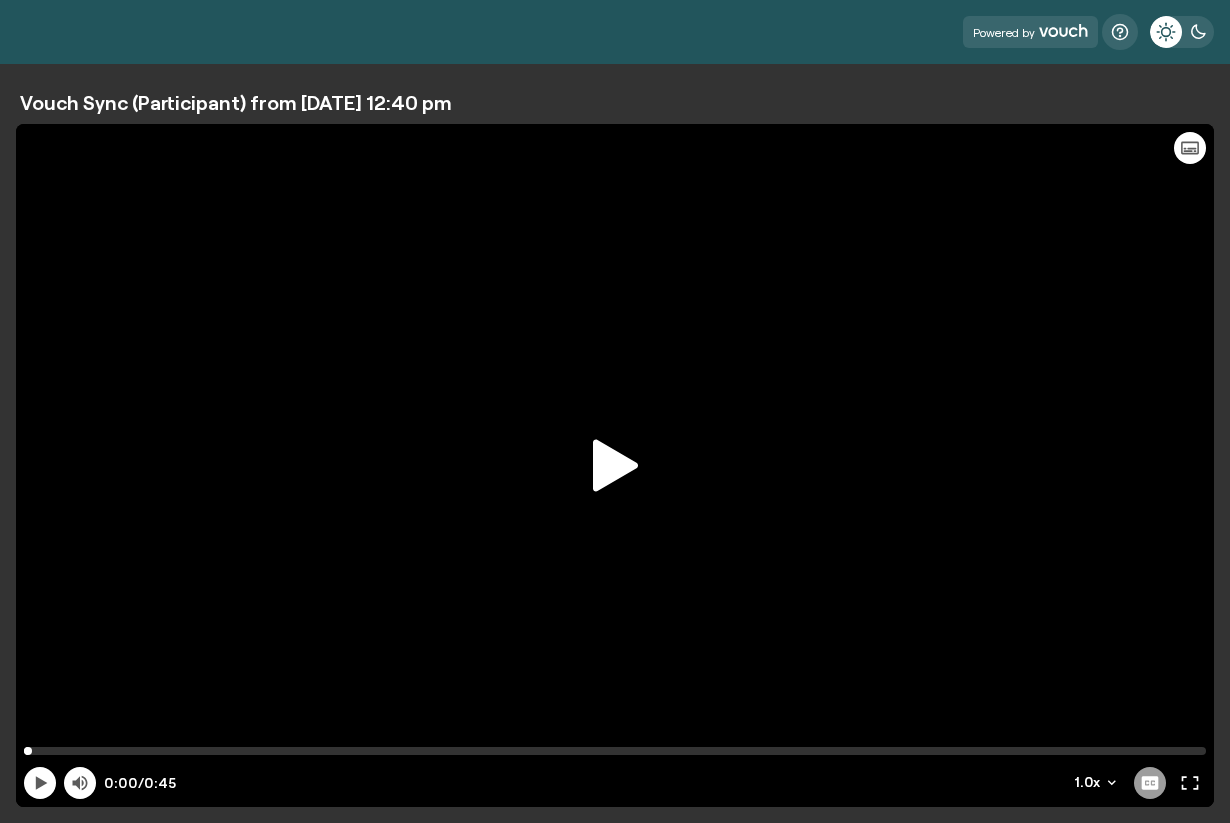 click at bounding box center [615, 465] 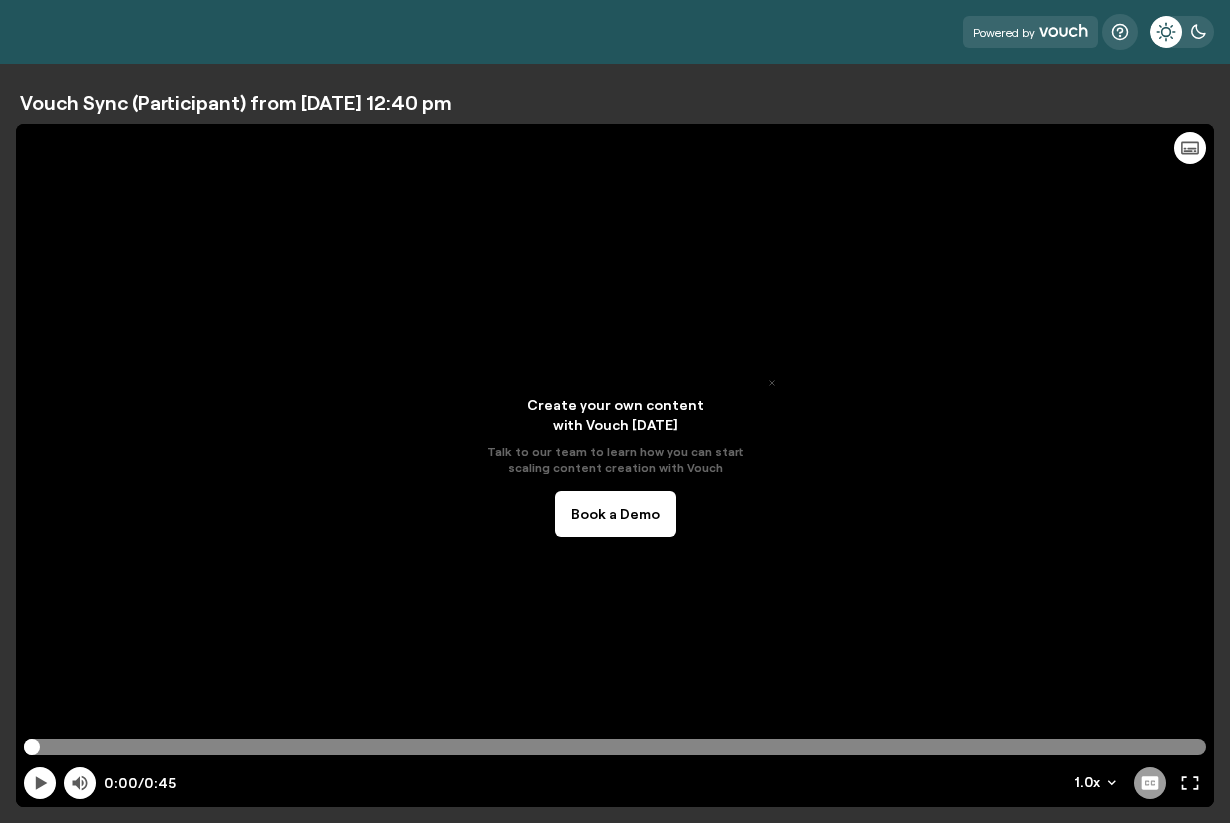 drag, startPoint x: 40, startPoint y: 751, endPoint x: 13, endPoint y: 748, distance: 27.166155 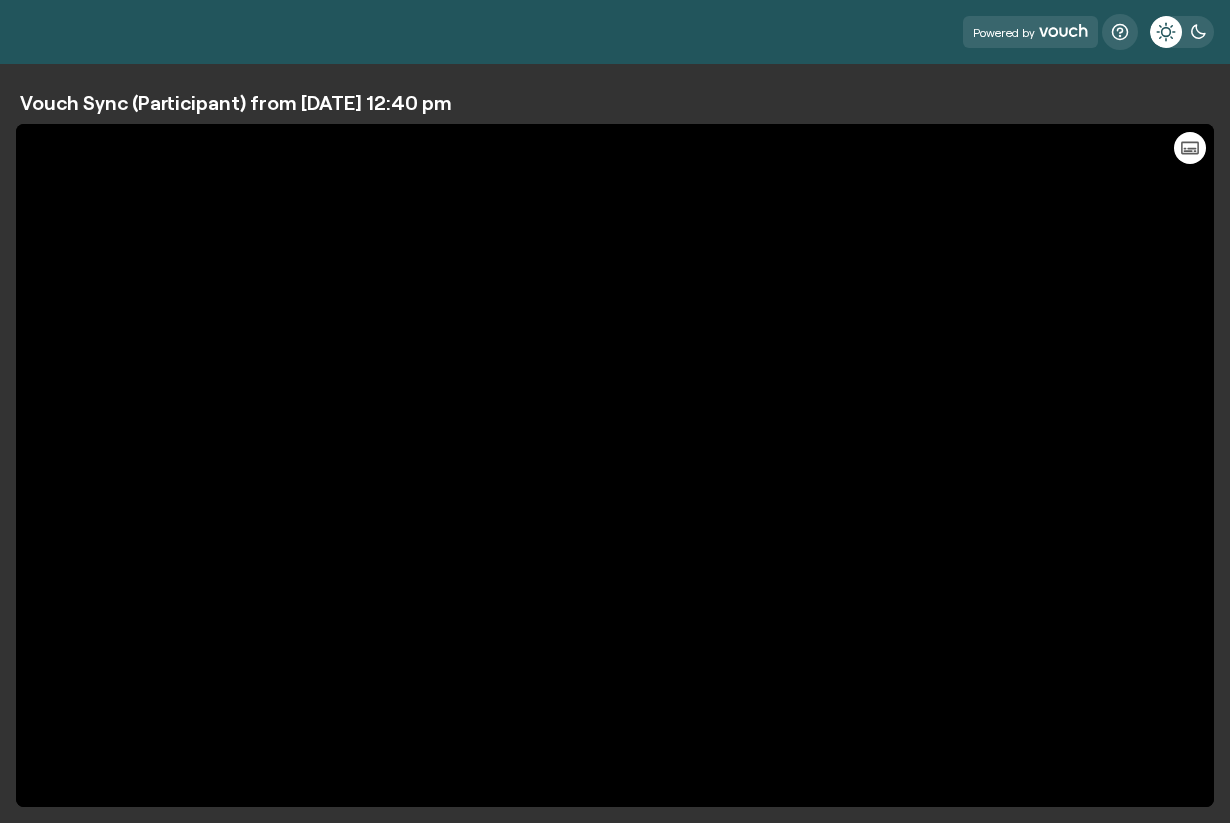 type on "45.5" 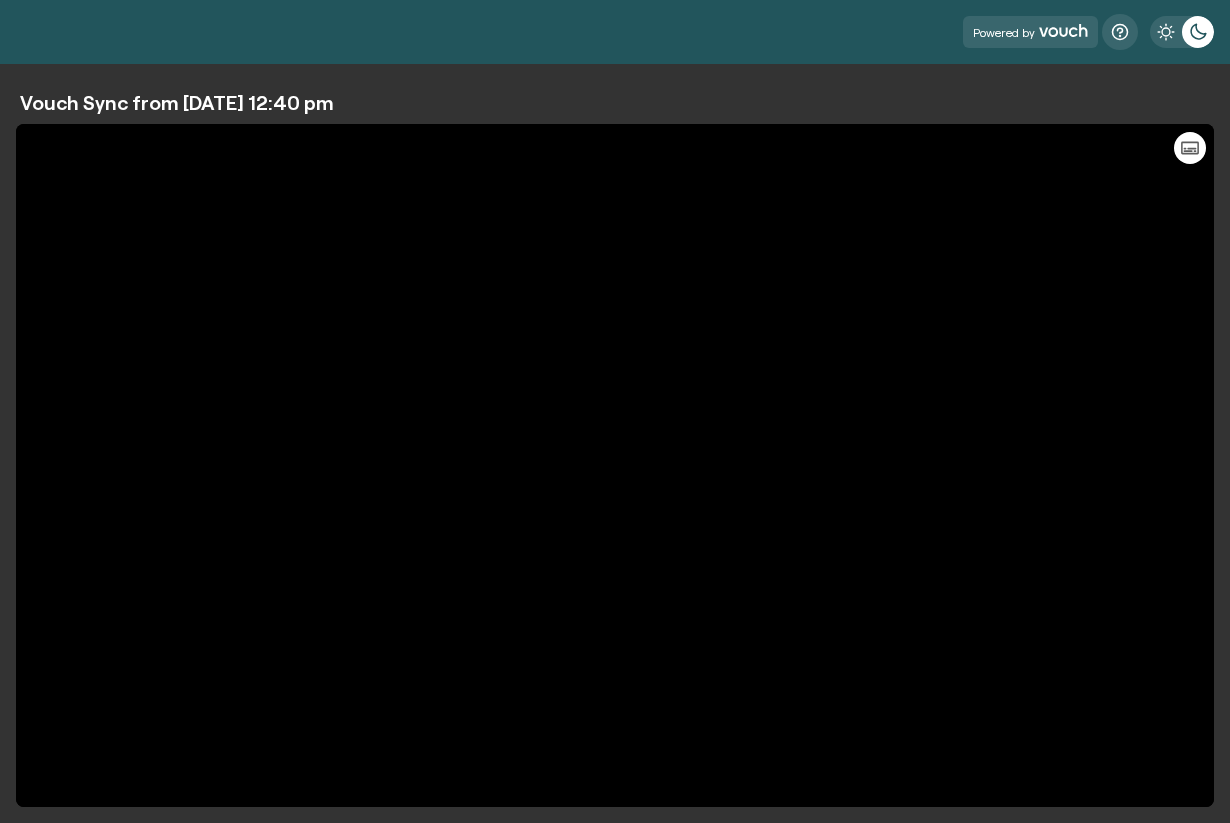 scroll, scrollTop: 0, scrollLeft: 0, axis: both 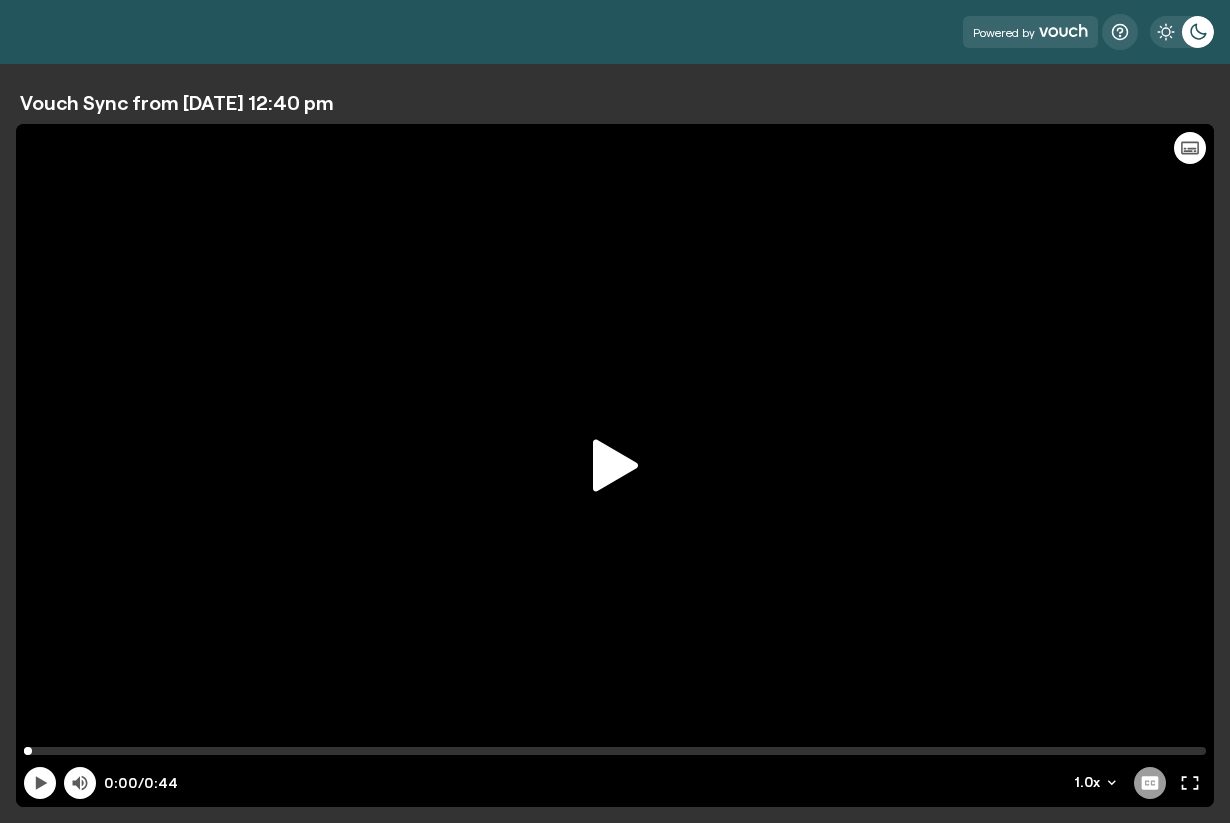 click at bounding box center [615, 465] 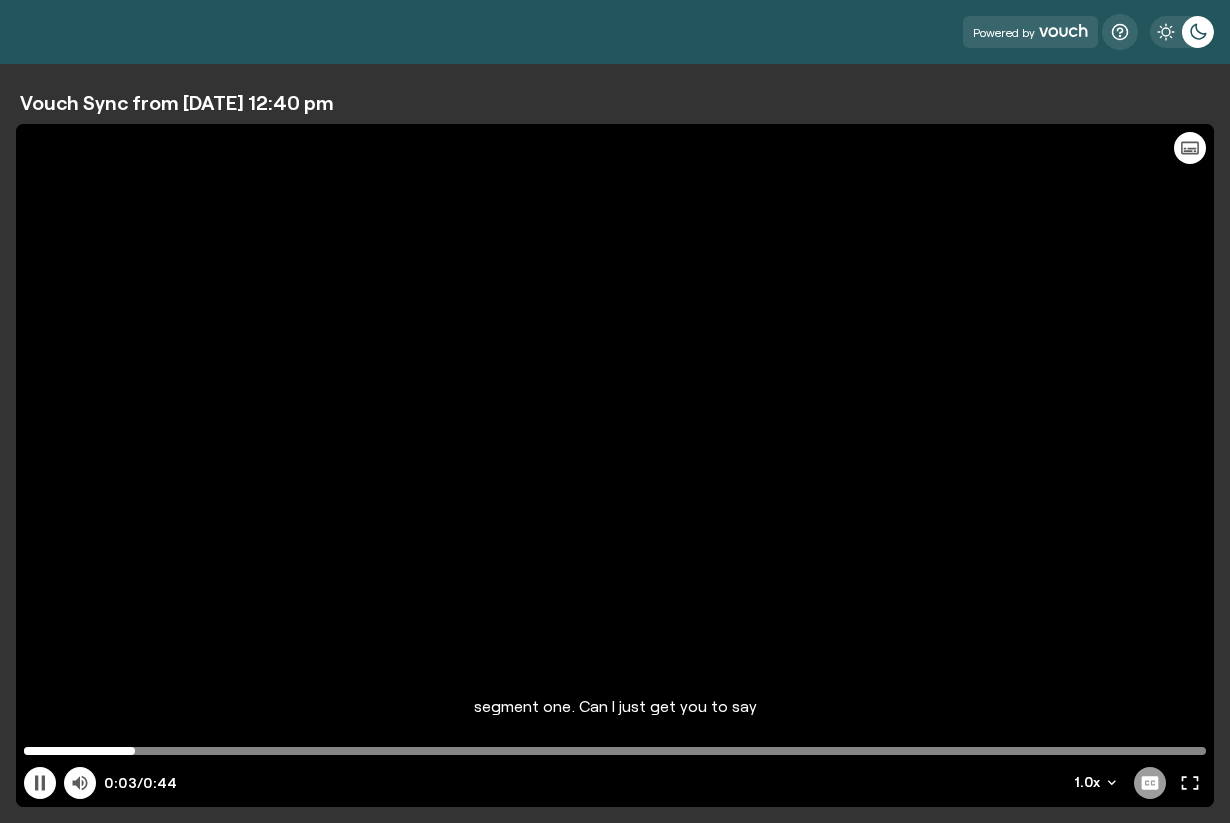 click at bounding box center [615, 465] 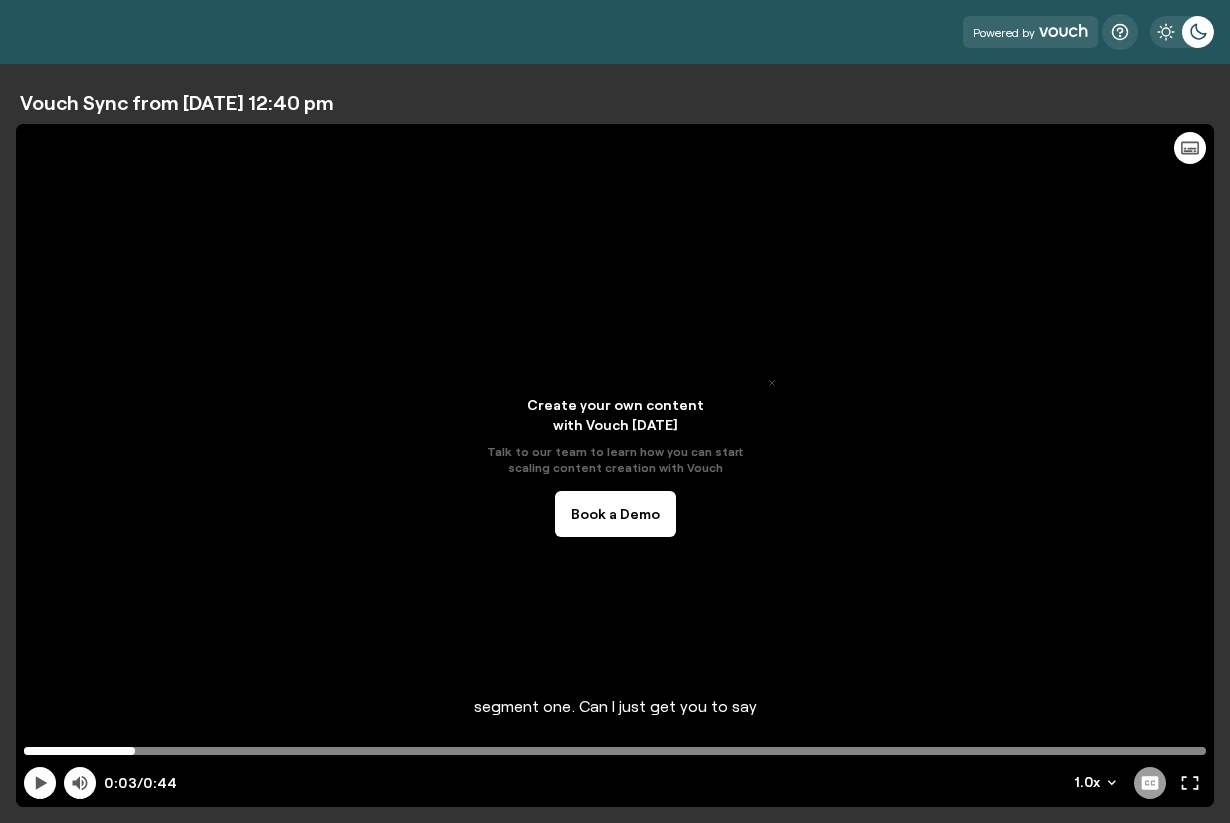 click at bounding box center (615, 465) 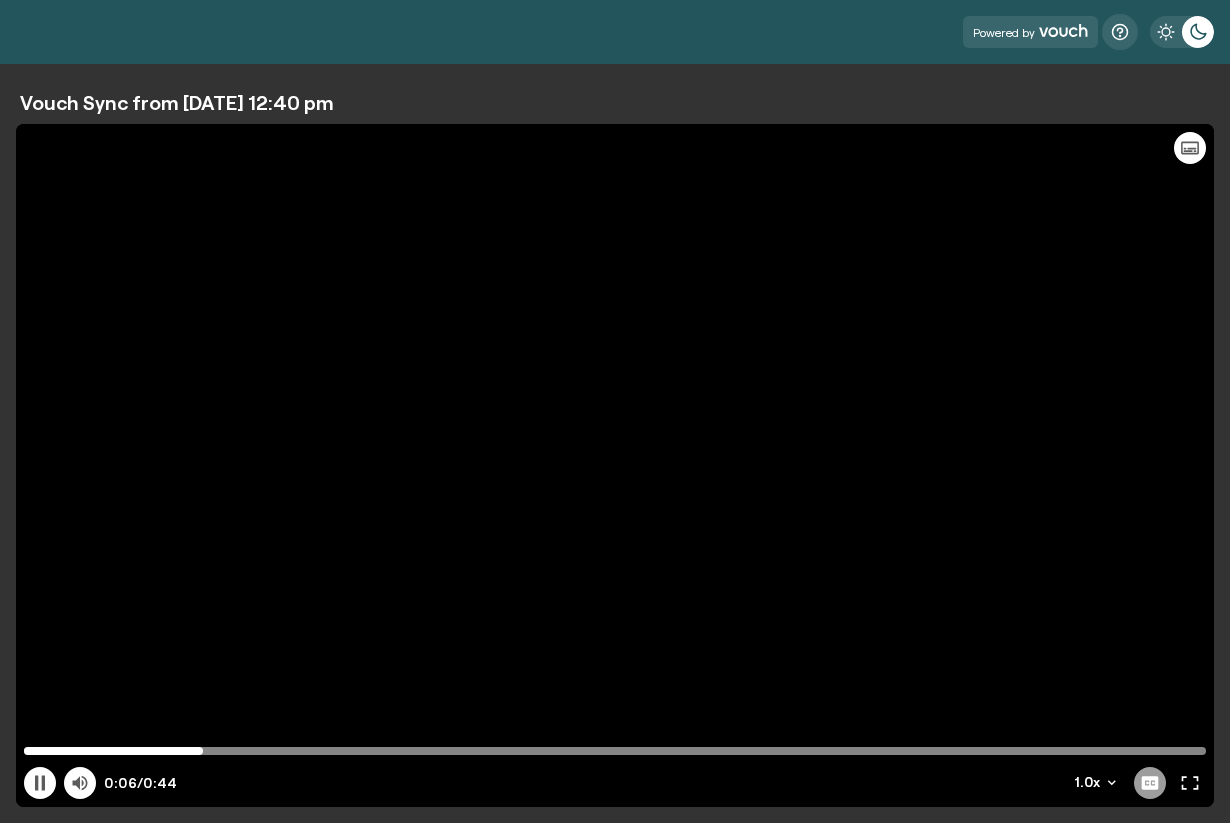 click at bounding box center (615, 465) 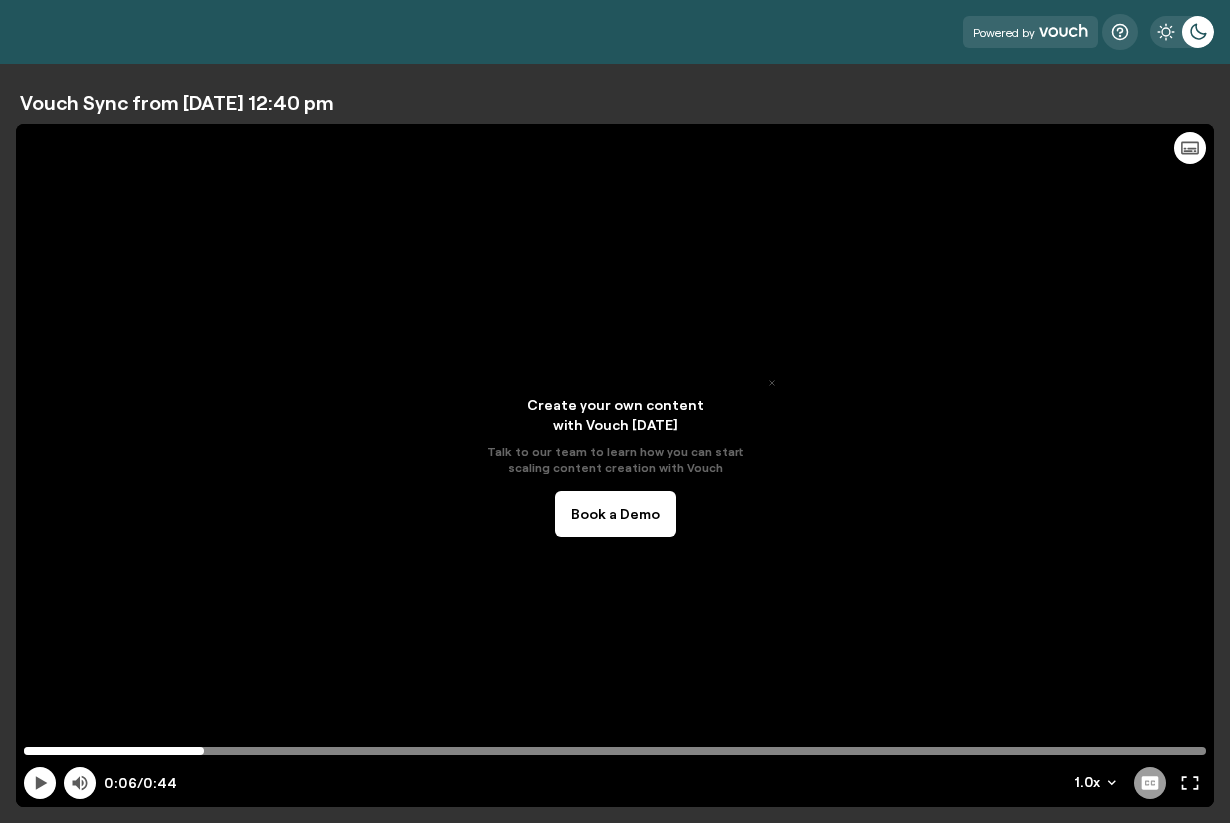 click on "Vouch Sync from 10 July 2025 at 12:40 pm     Vouch Sync from 10 July 2025 at 12:40 pm
Create your own content with Vouch today
Talk to our team to learn how you can start scaling content creation with Vouch
Book a Demo             Transcript               00:00 - 00:45     and I can confirm that we are recording segment one. Can I just get you to say segment one, please? Segment one. Fantastic, and now drop out. One second. Okay, cool. I'll see you now. Segment two, recording stopped gracefully when you dropped out. I saw a participant has dropped out. Warning, and then it goes away. So, incidentally, it's segment two. Segment two. Do you want to drop out on this one, Chez, andthen... Yes, I can do that. Cool. Doing the recording again. This should be segment three. Segment three. Great. Now I'll just end the meeting and we'll just see what the recording looks like. Cool. Thanks, Chez. No worries. Thank you. Cool. Bye." at bounding box center [615, 443] 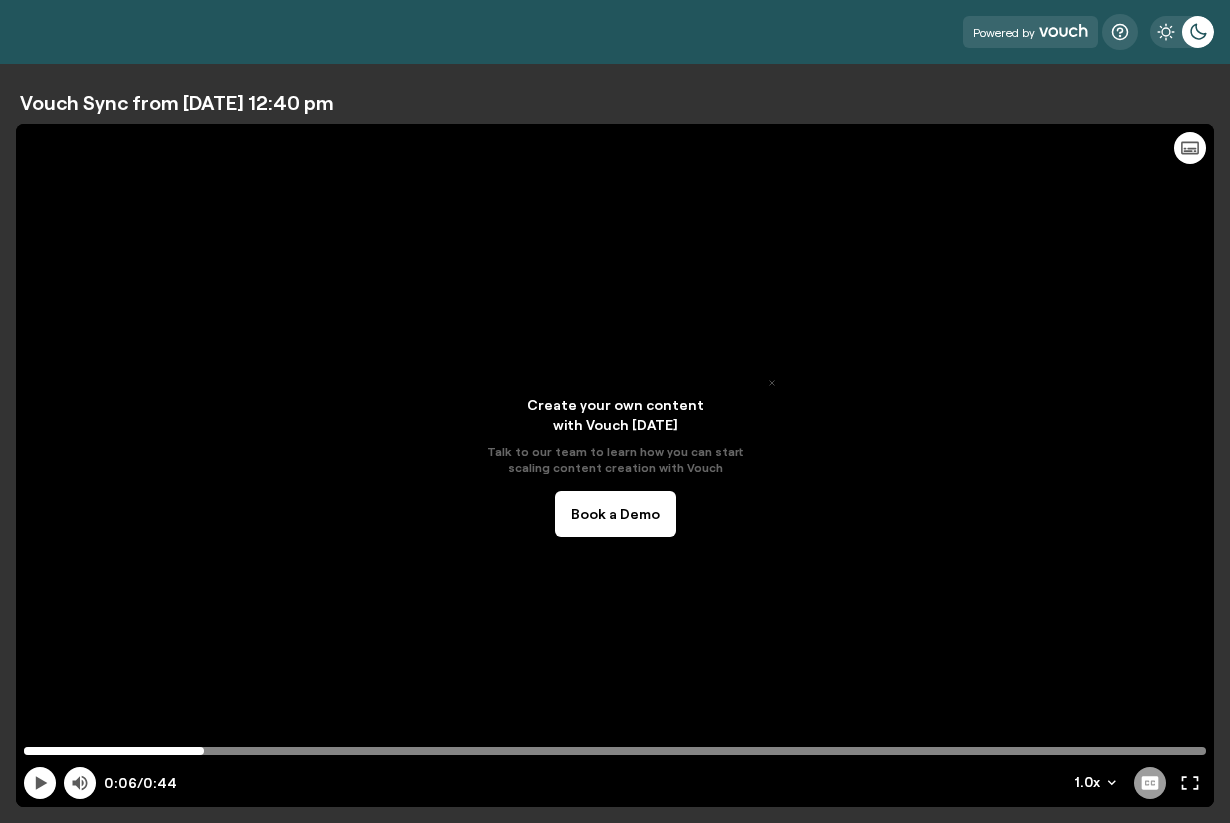 click on "English
1080p
1.0 x" 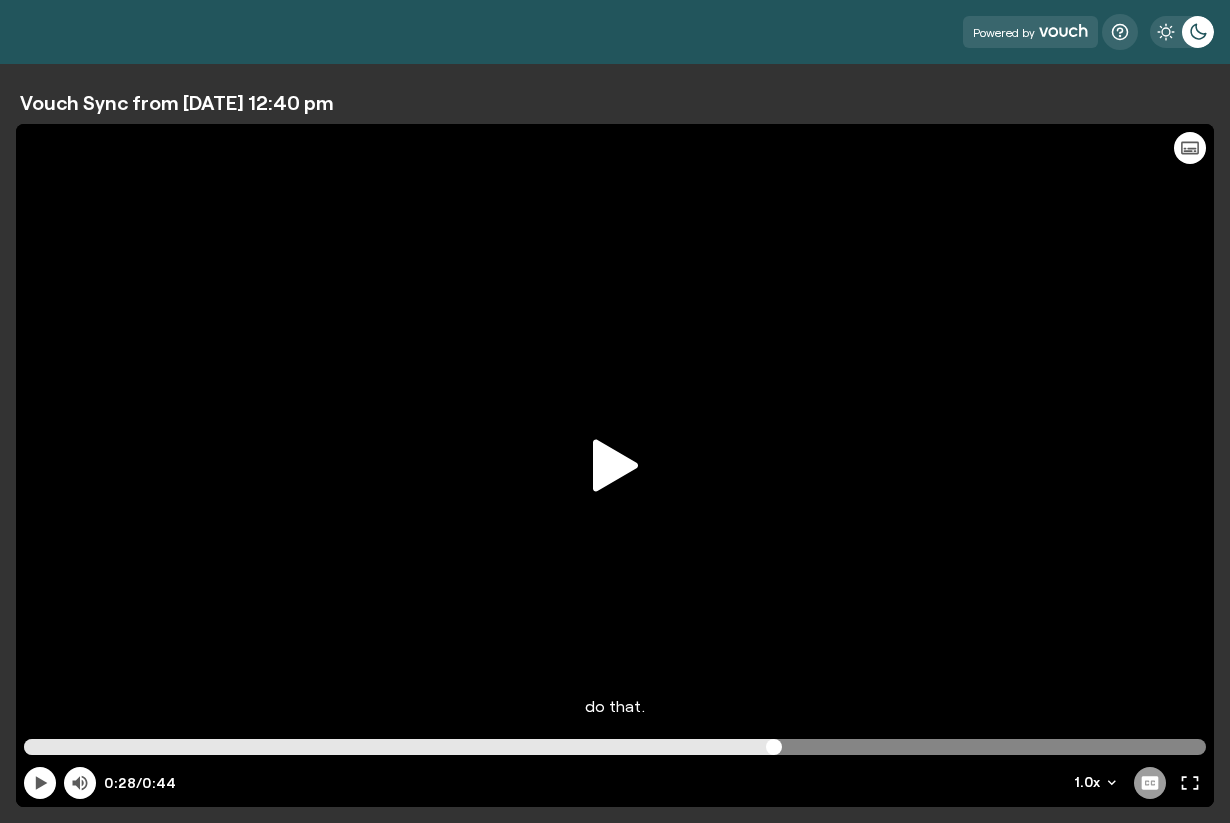 click 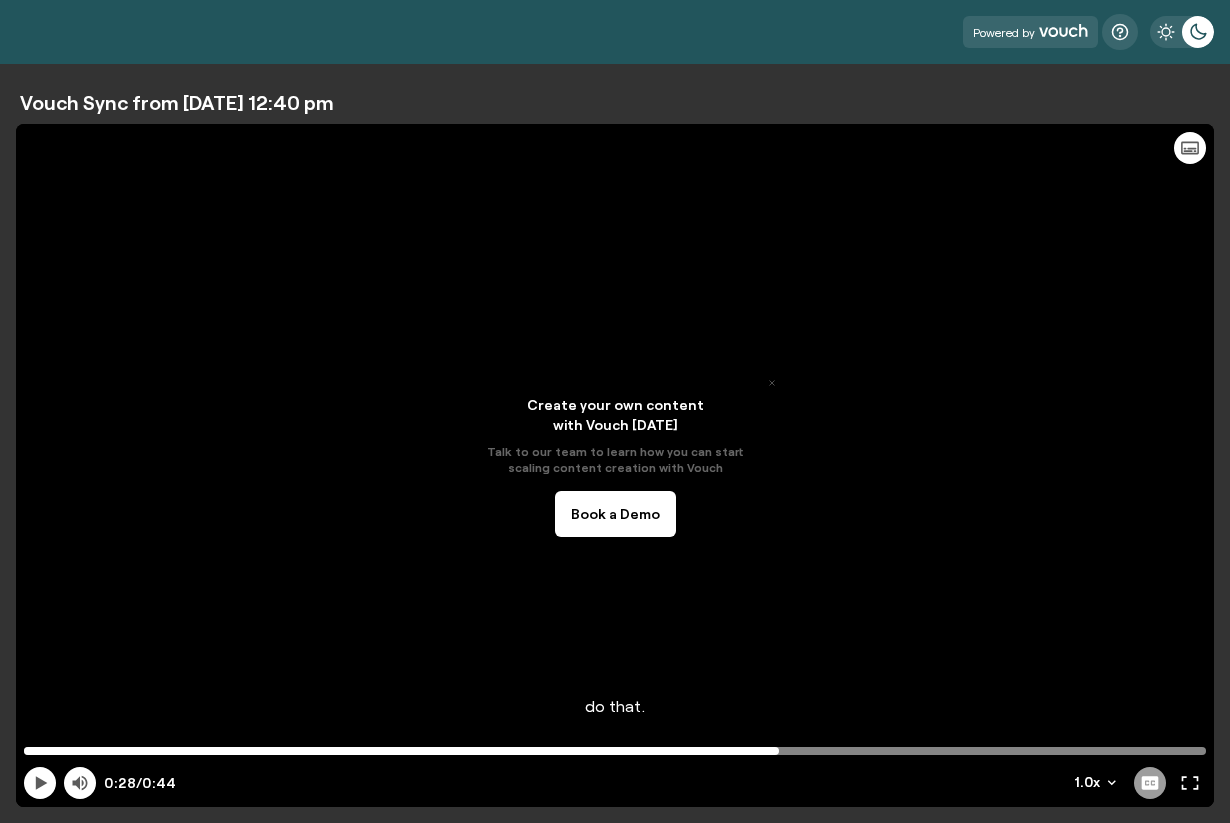 click at bounding box center [615, 465] 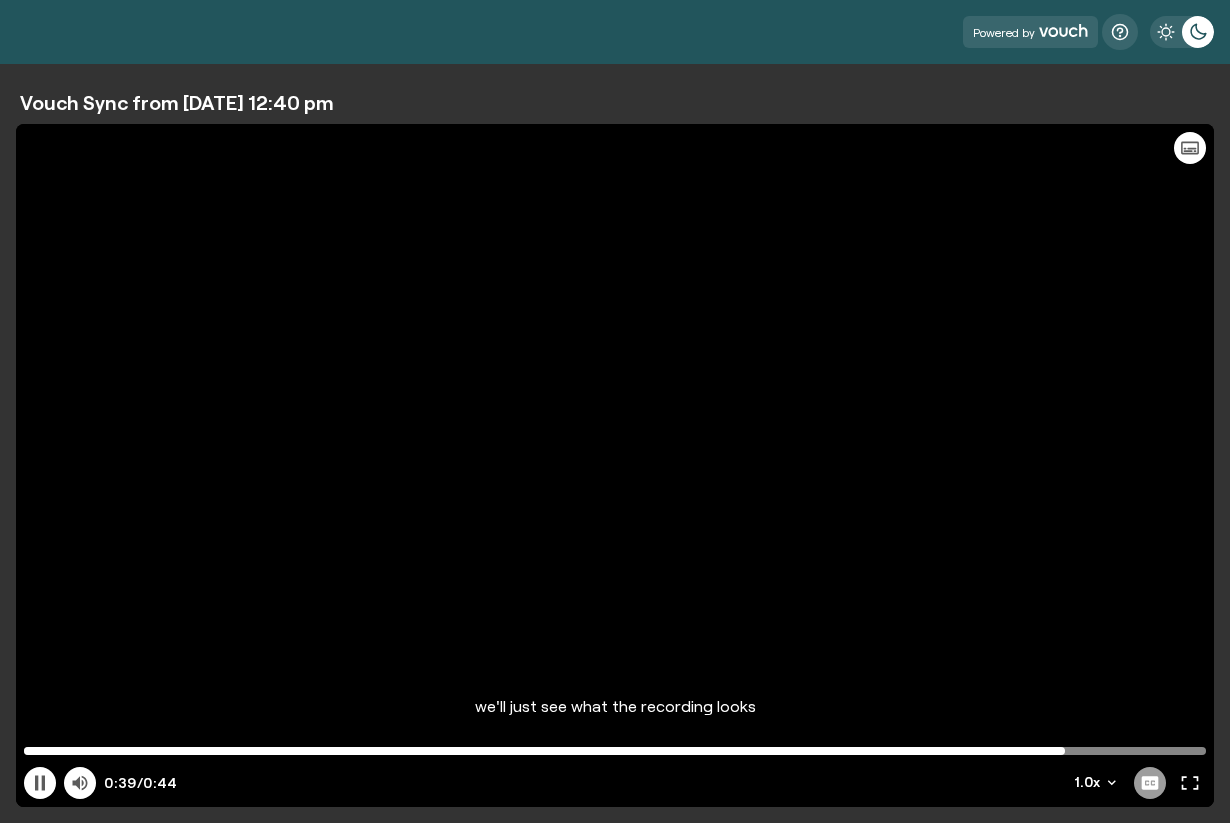 type on "39.55" 